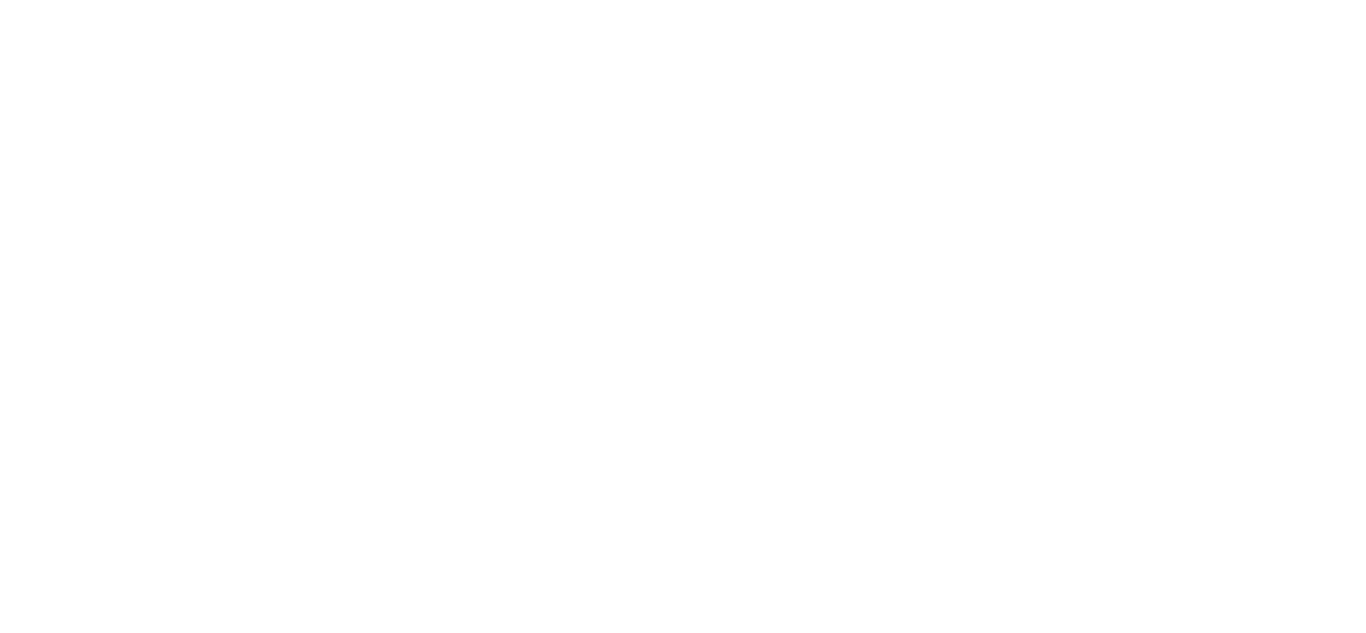 scroll, scrollTop: 0, scrollLeft: 0, axis: both 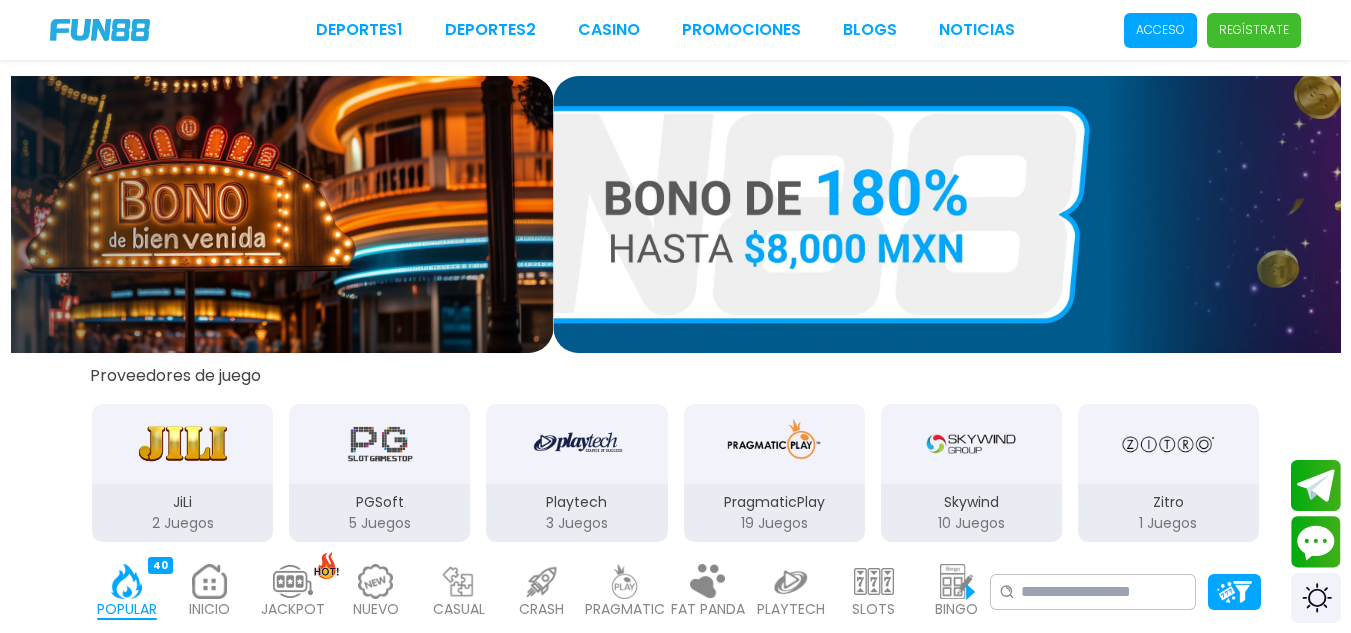 click on "Acceso" at bounding box center [1160, 30] 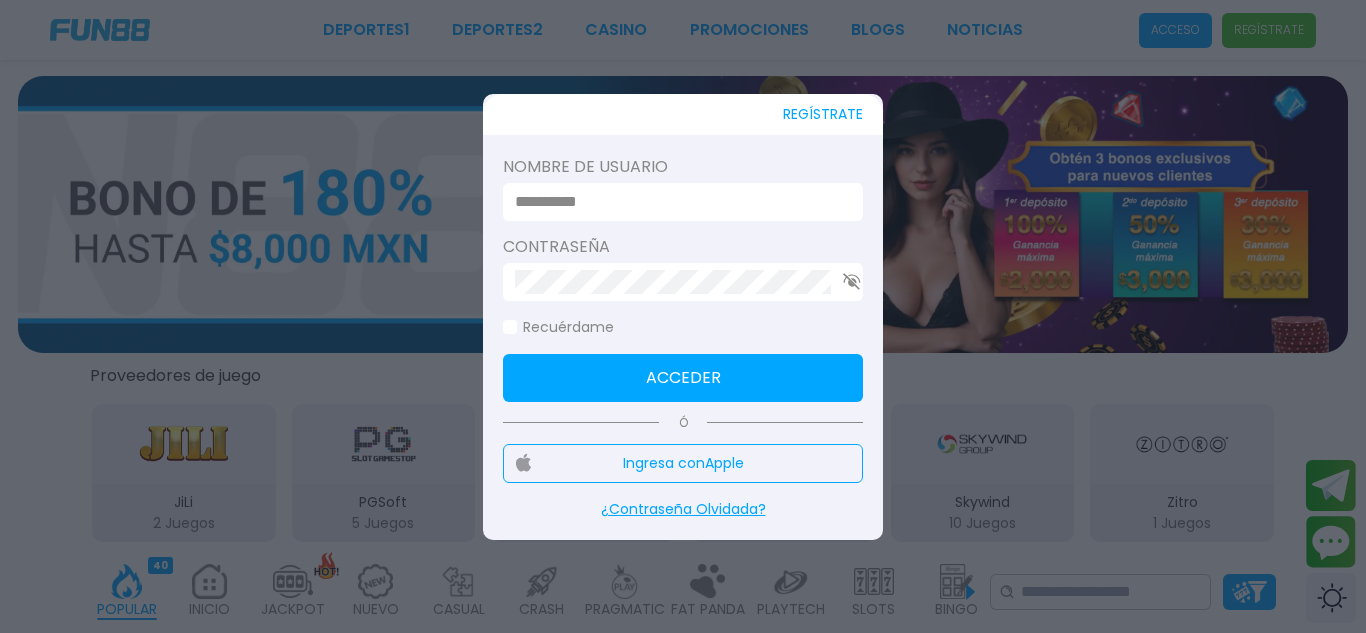 type on "**********" 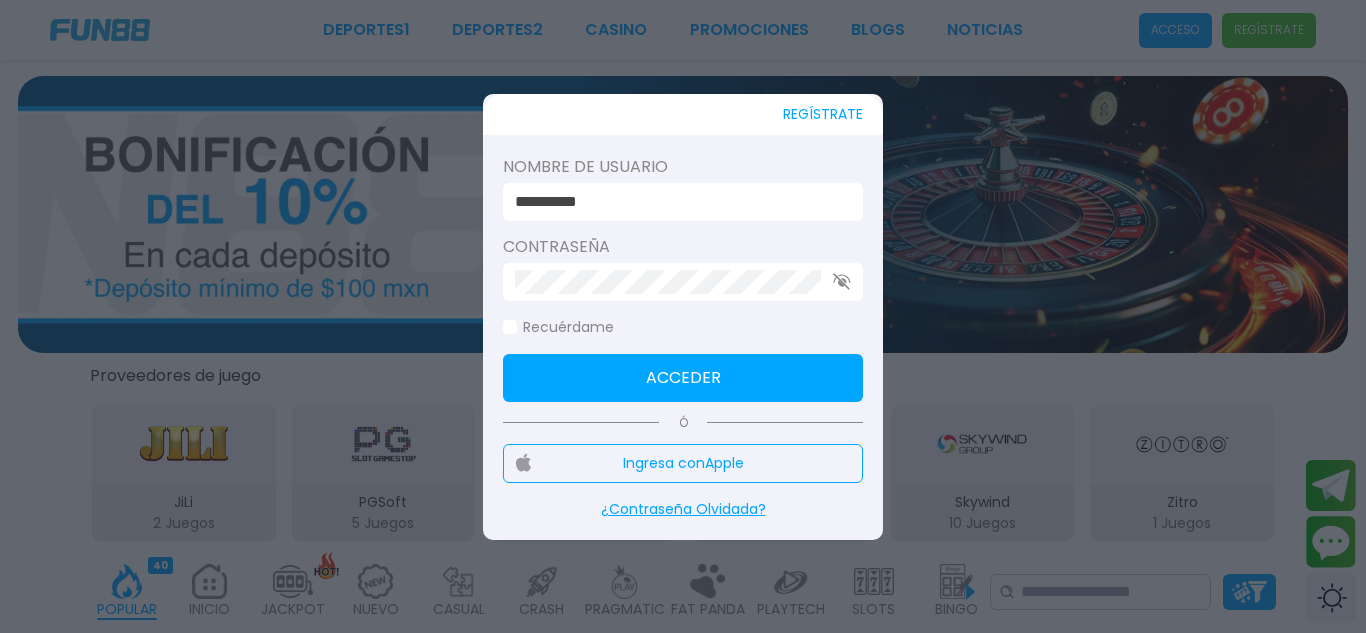 click 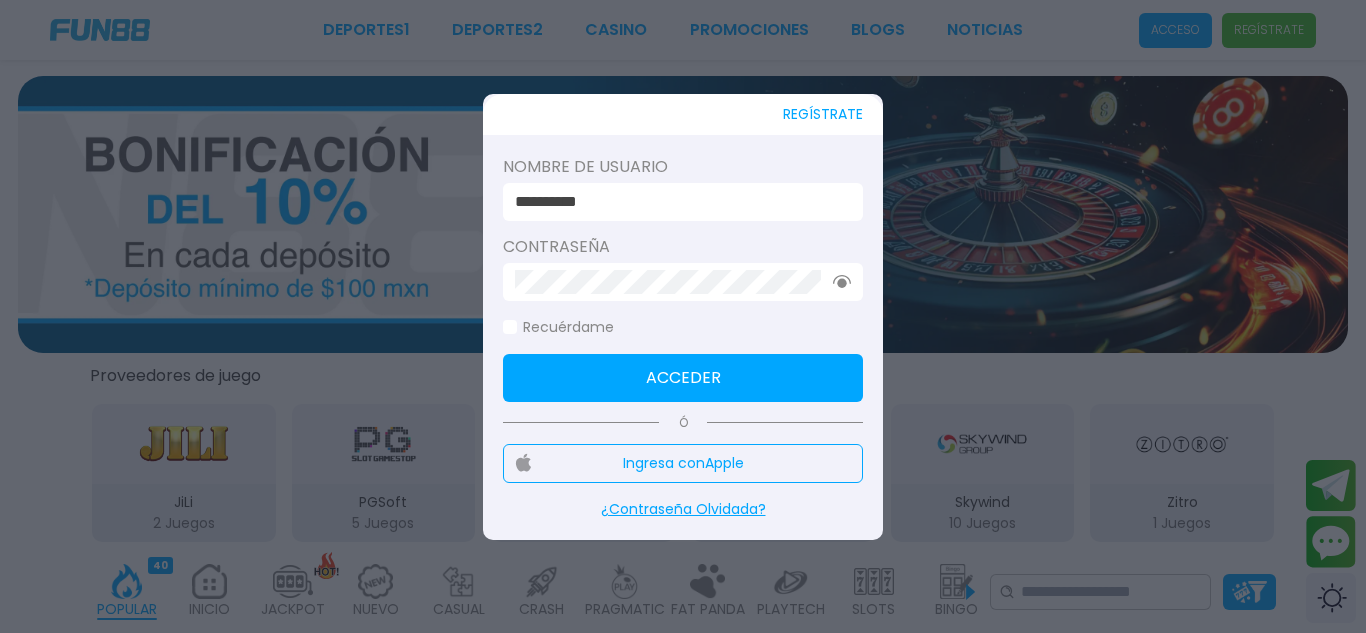 click on "Acceder" at bounding box center (683, 378) 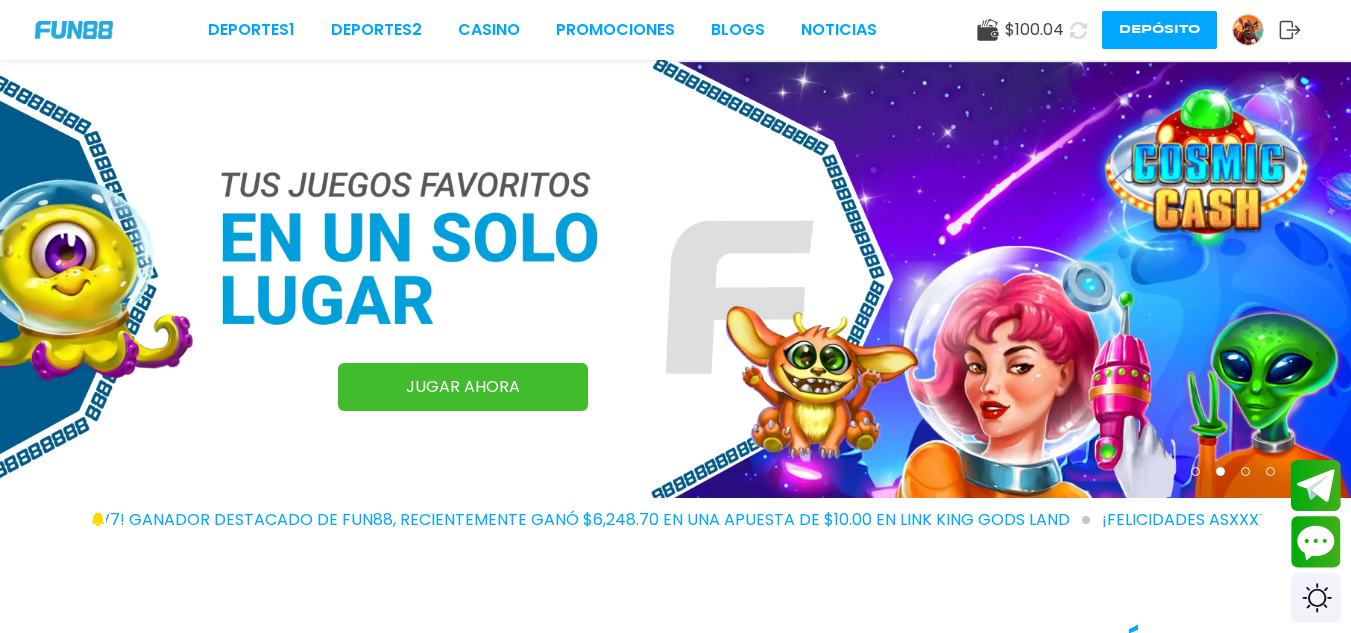 scroll, scrollTop: 553, scrollLeft: 0, axis: vertical 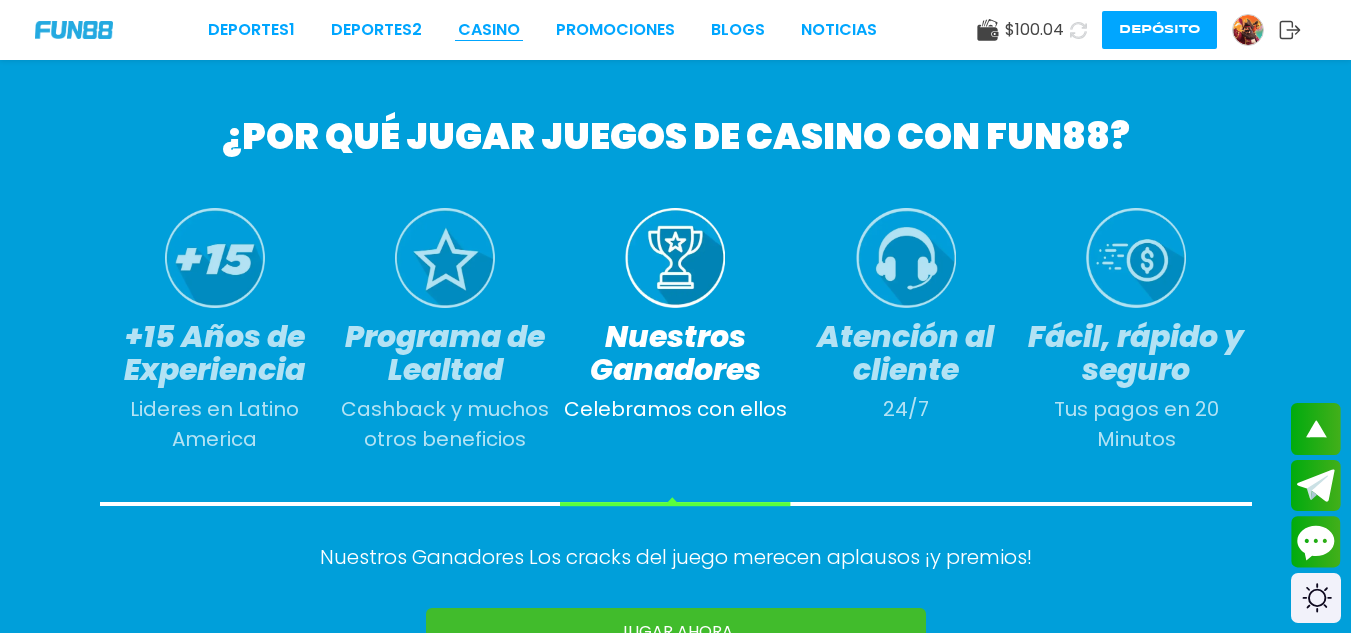 click on "CASINO" at bounding box center (489, 30) 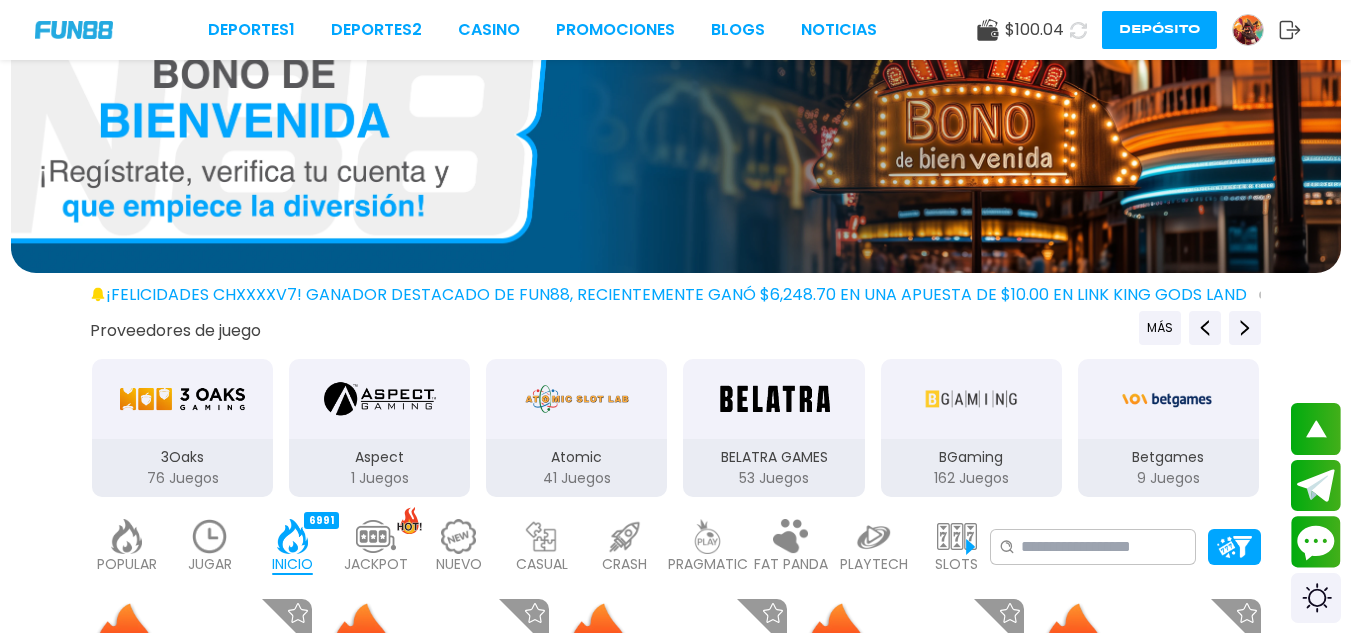 scroll, scrollTop: 0, scrollLeft: 0, axis: both 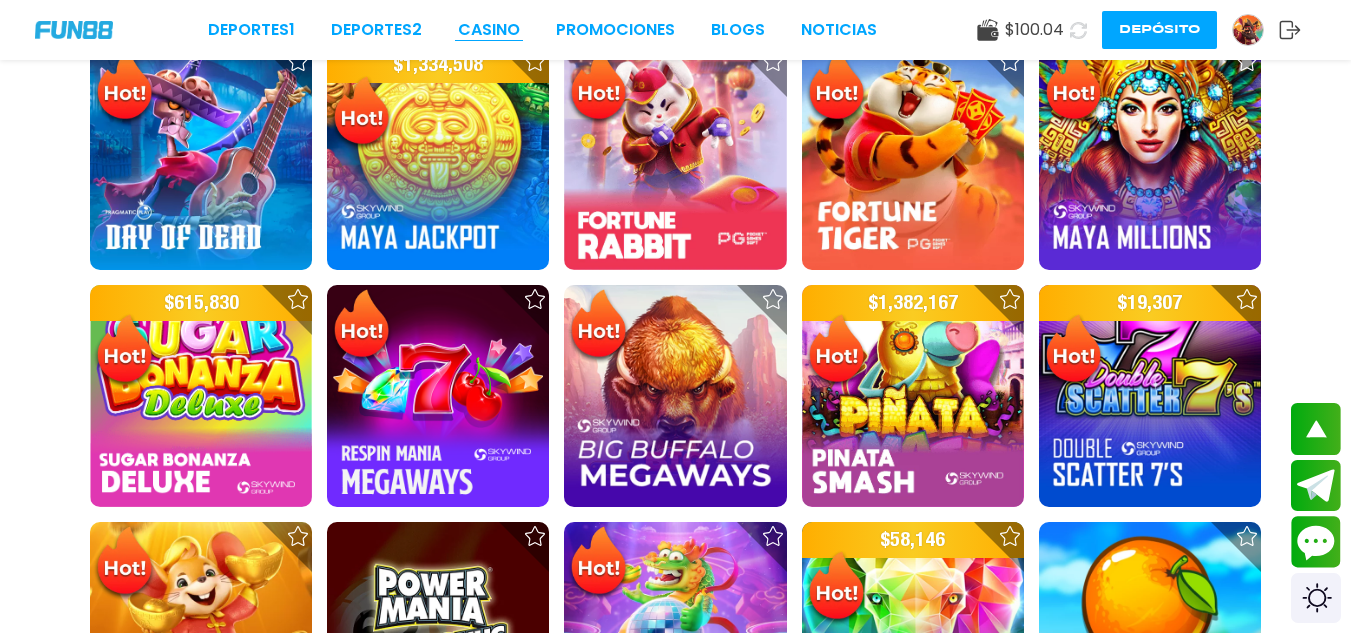 click on "CASINO" at bounding box center [489, 30] 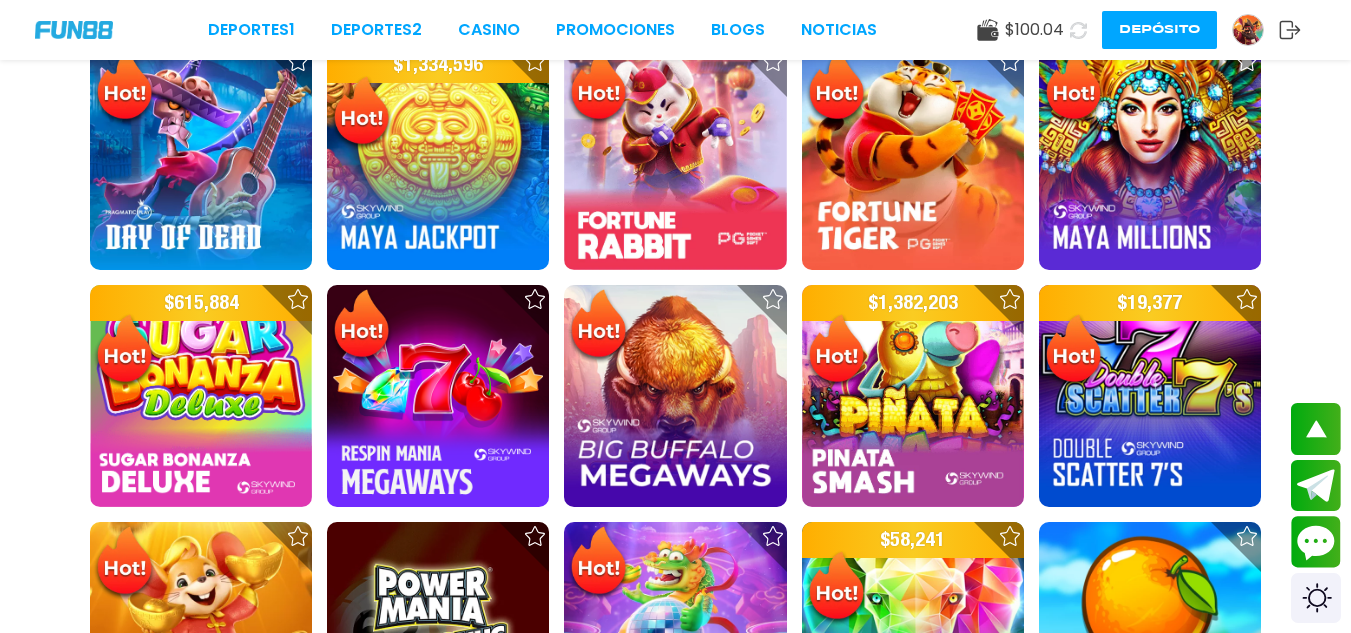 scroll, scrollTop: 0, scrollLeft: 0, axis: both 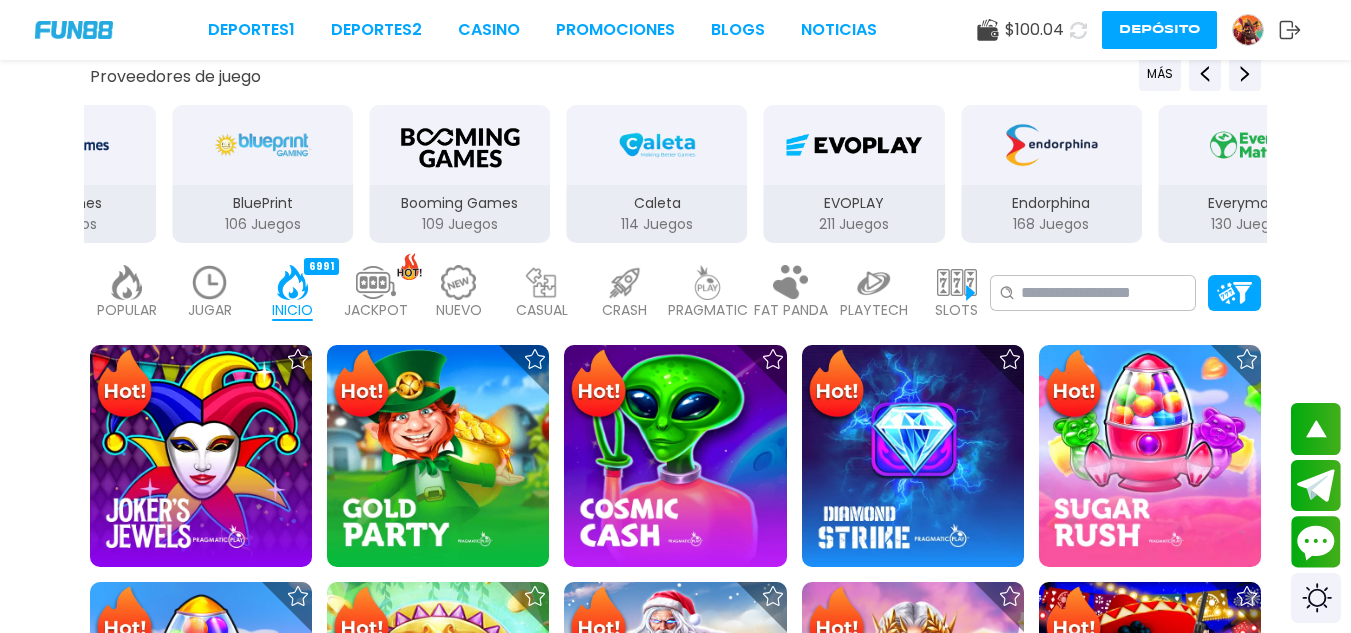 click at bounding box center [210, 282] 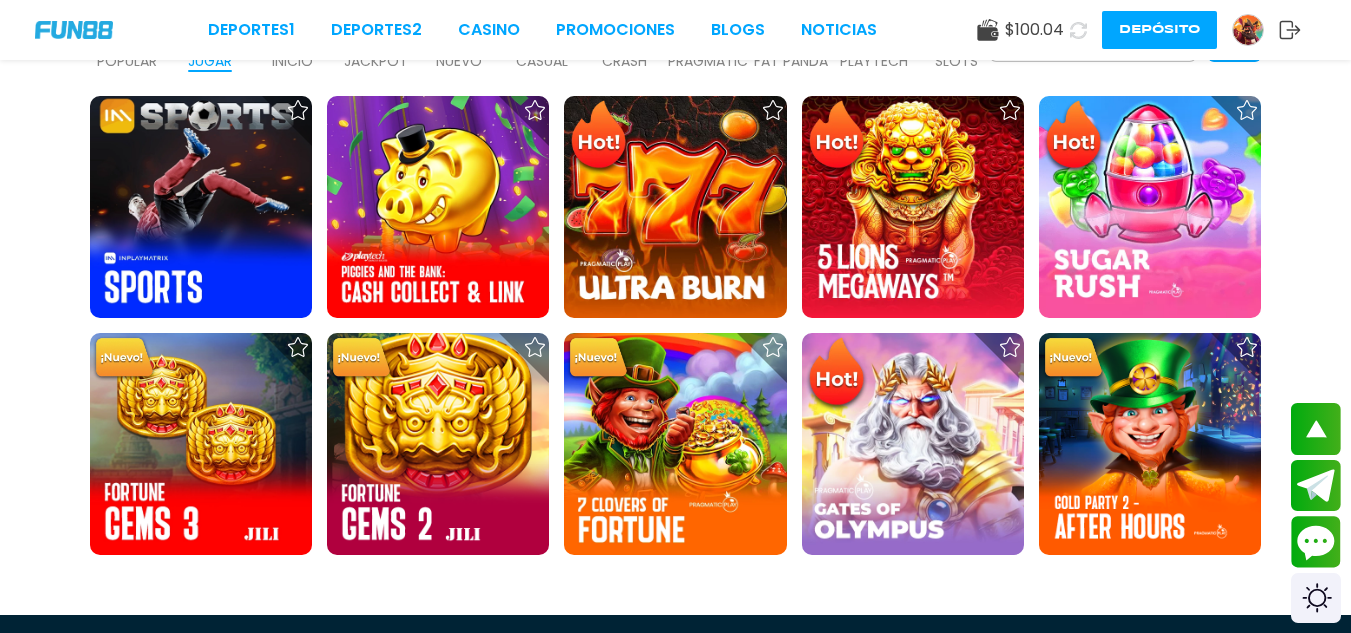 scroll, scrollTop: 600, scrollLeft: 0, axis: vertical 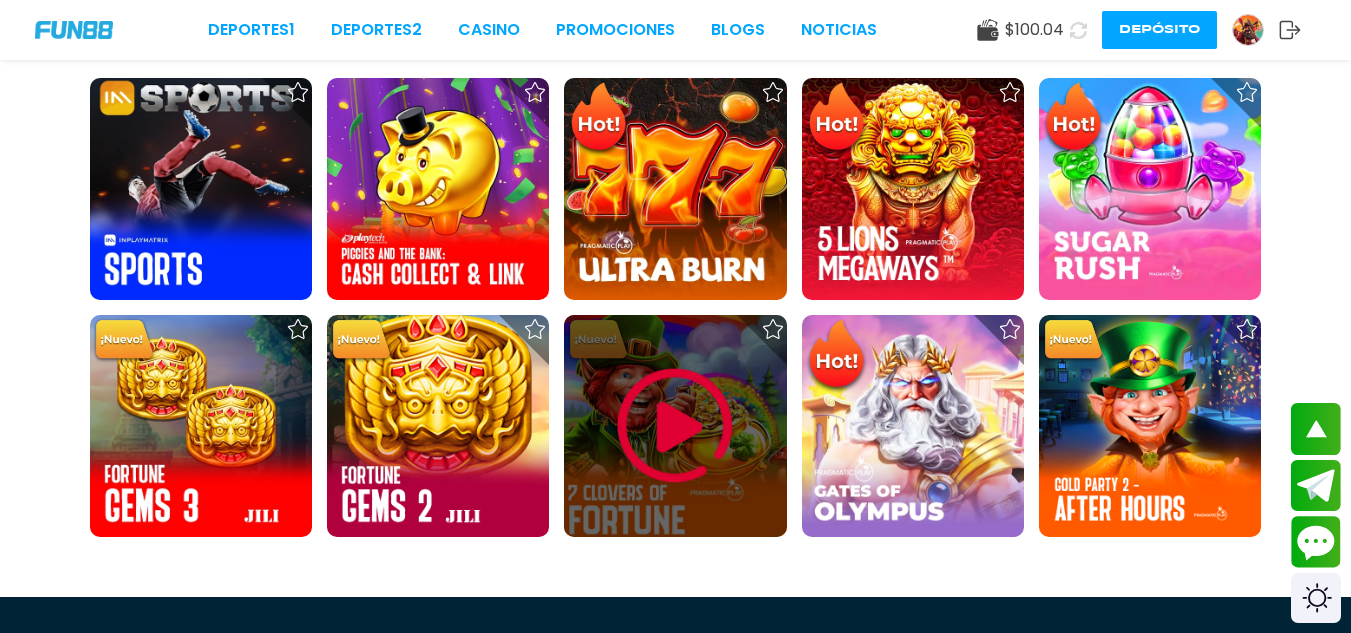 click at bounding box center (675, 426) 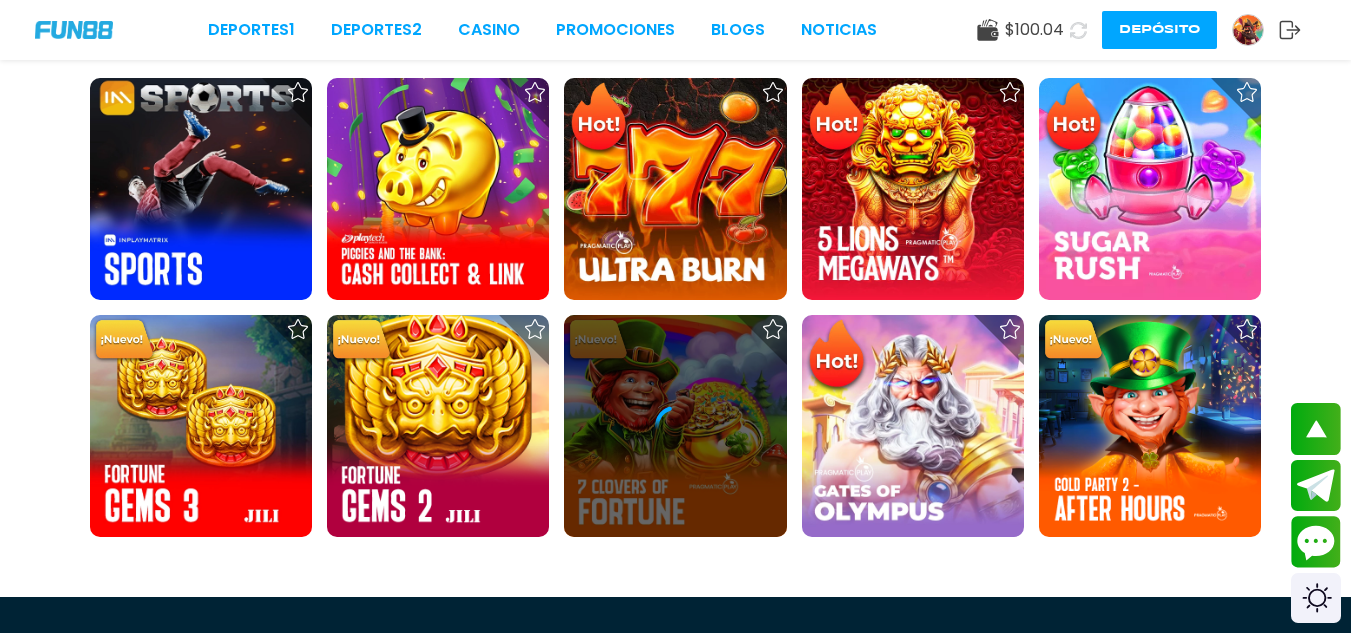 scroll, scrollTop: 0, scrollLeft: 0, axis: both 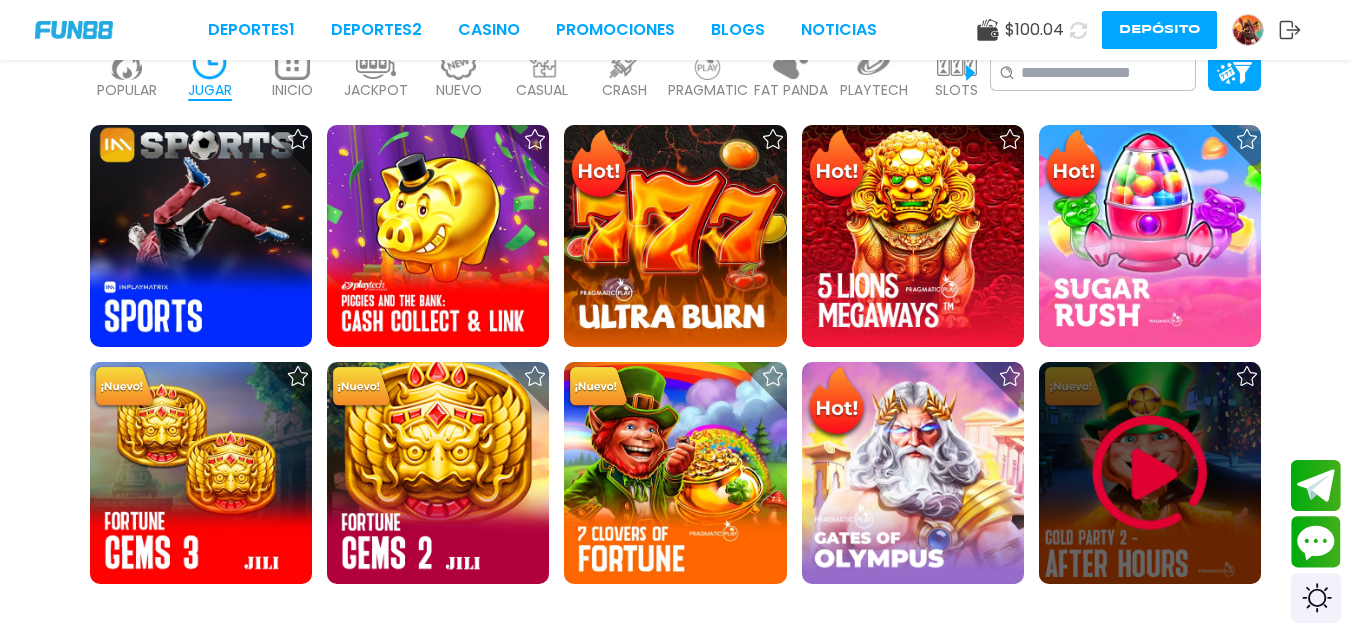 click at bounding box center [1150, 473] 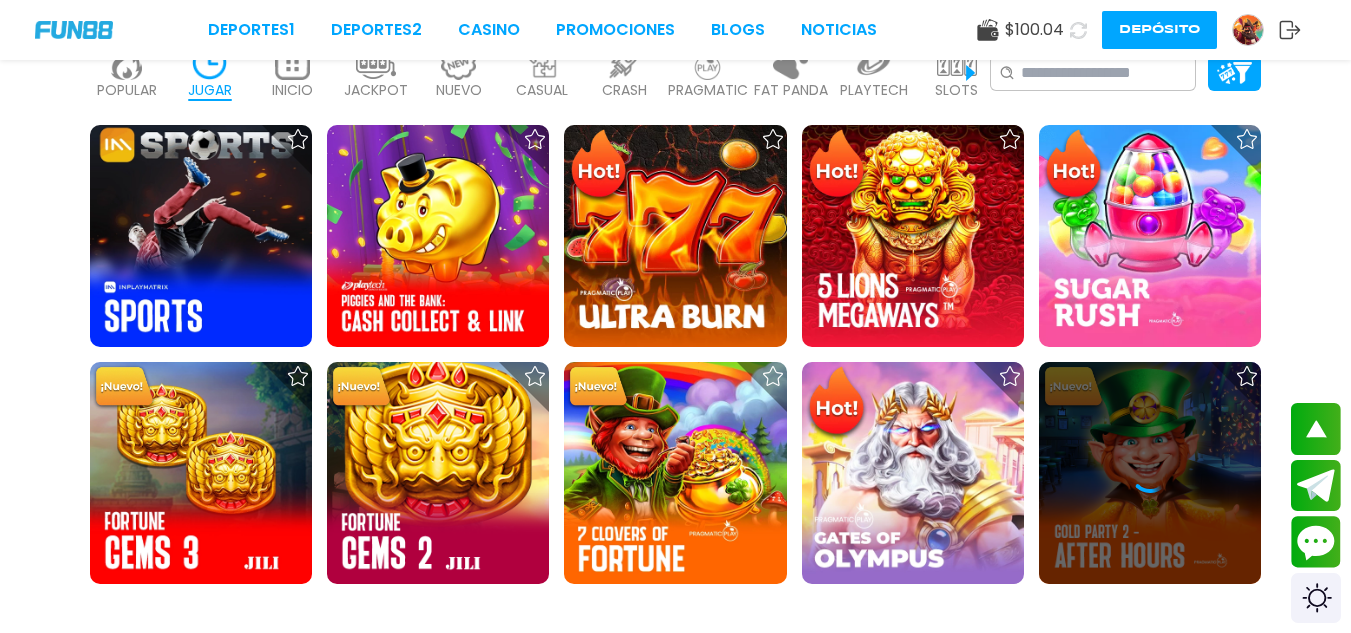 scroll, scrollTop: 1106, scrollLeft: 0, axis: vertical 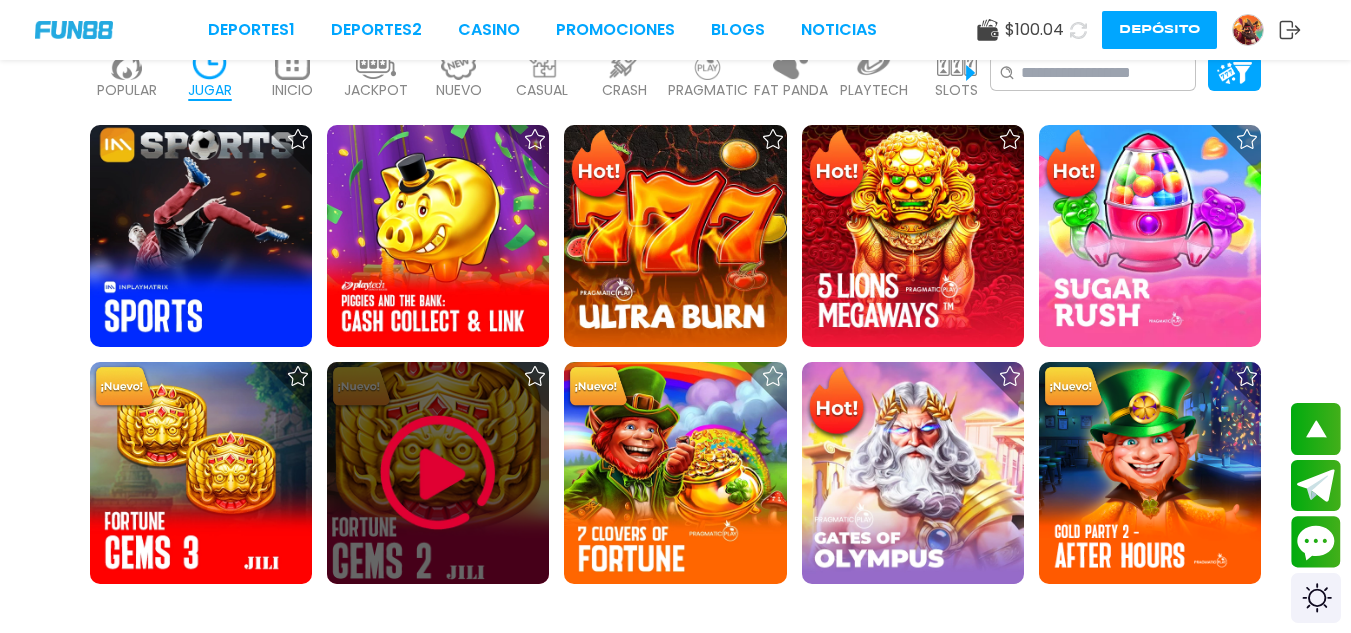 click at bounding box center [438, 473] 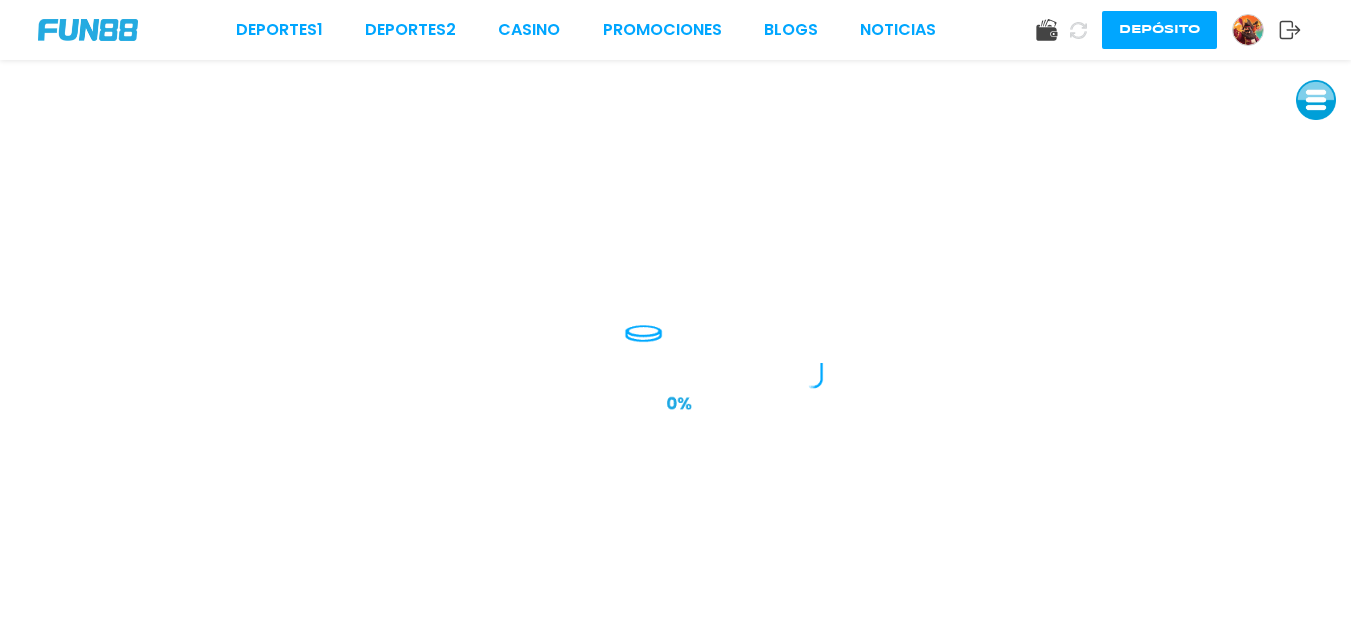 scroll, scrollTop: 0, scrollLeft: 0, axis: both 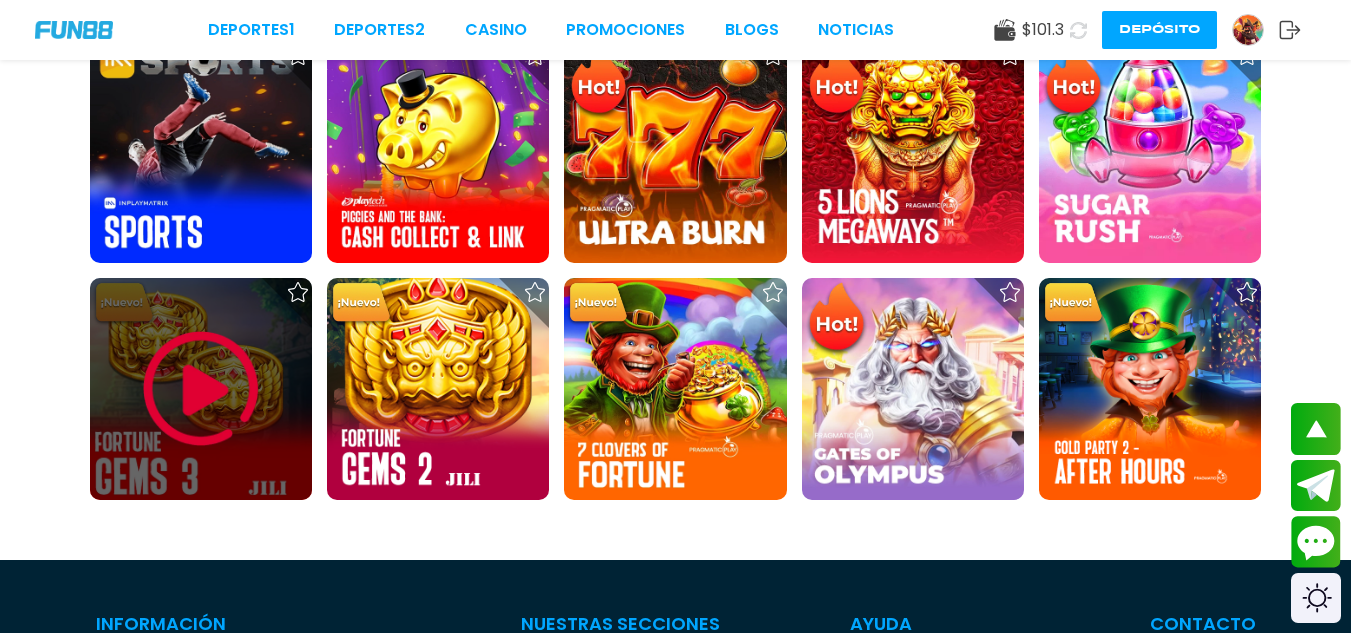 click at bounding box center [201, 389] 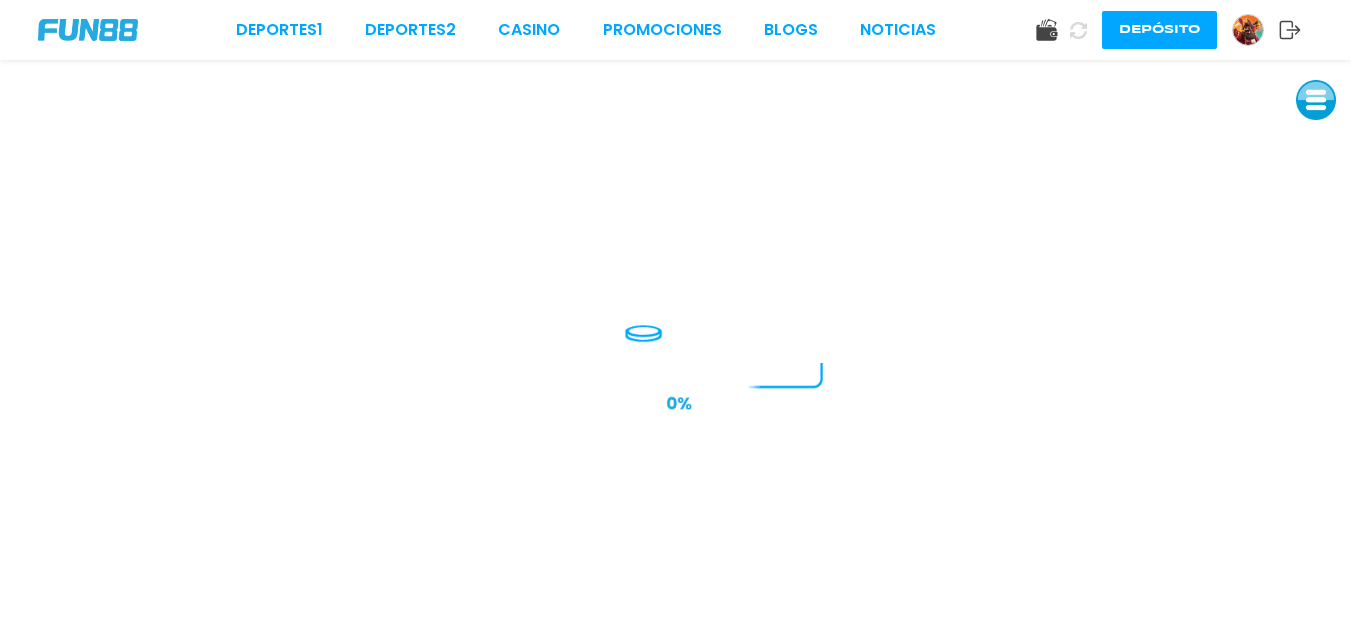 scroll, scrollTop: 0, scrollLeft: 0, axis: both 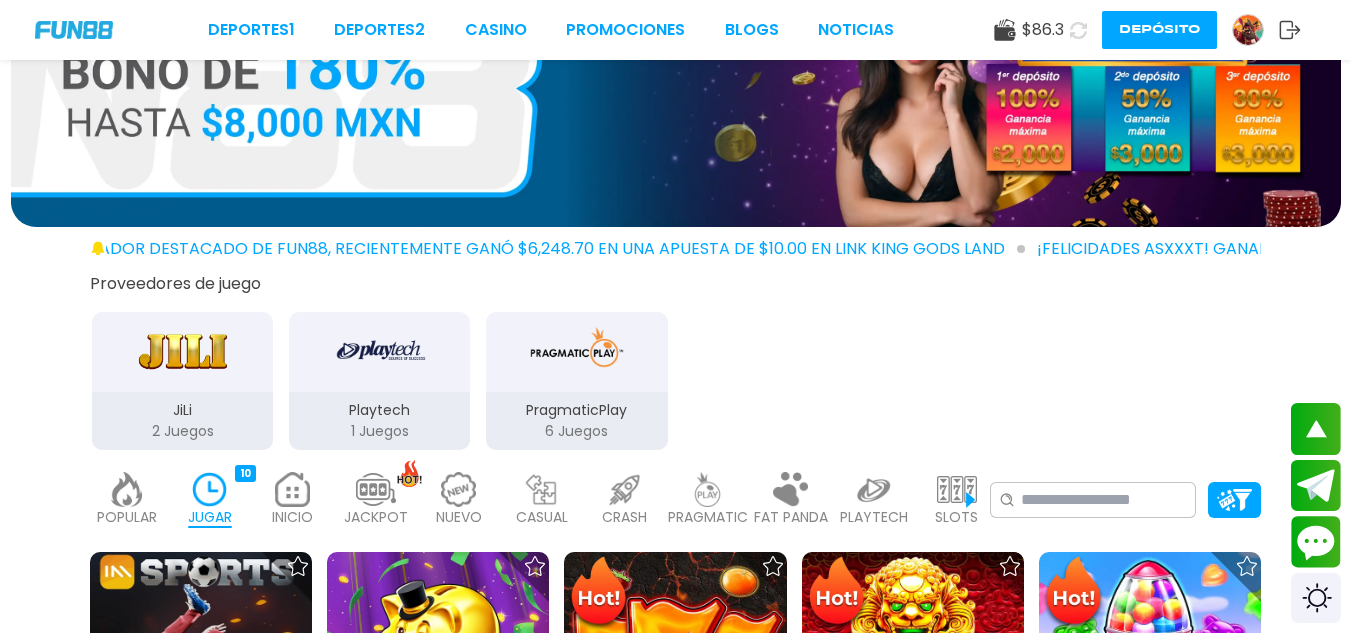 click at bounding box center (127, 489) 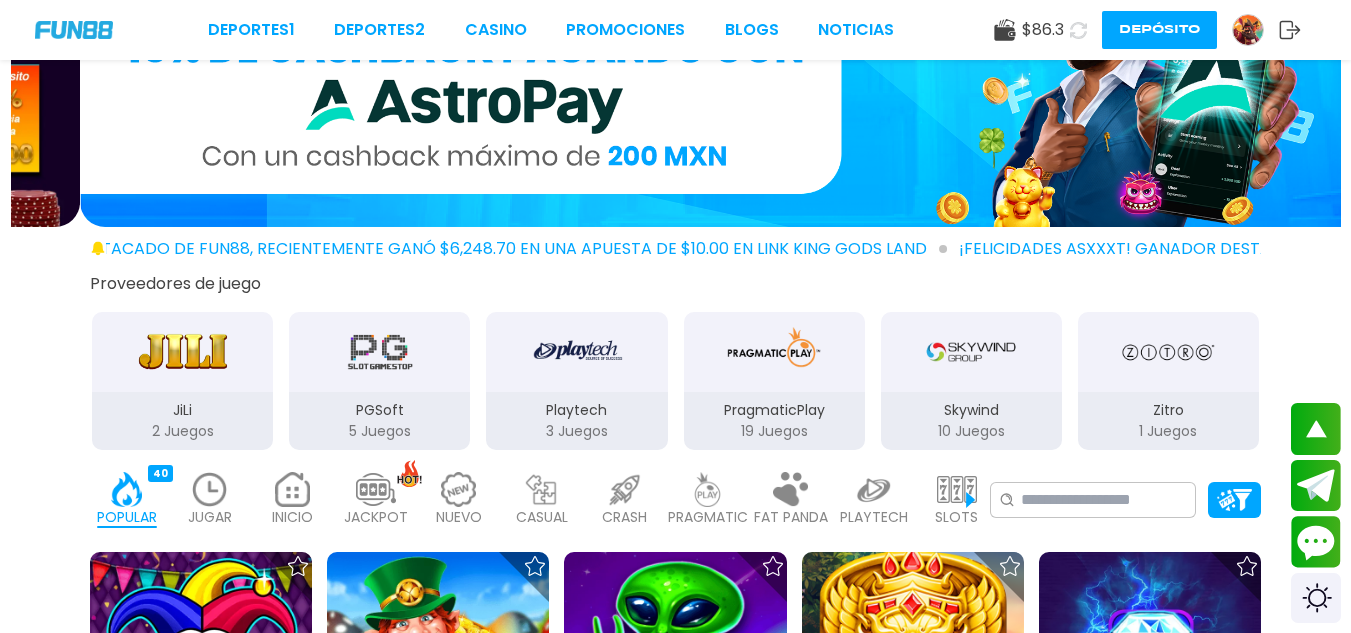 scroll, scrollTop: 679, scrollLeft: 0, axis: vertical 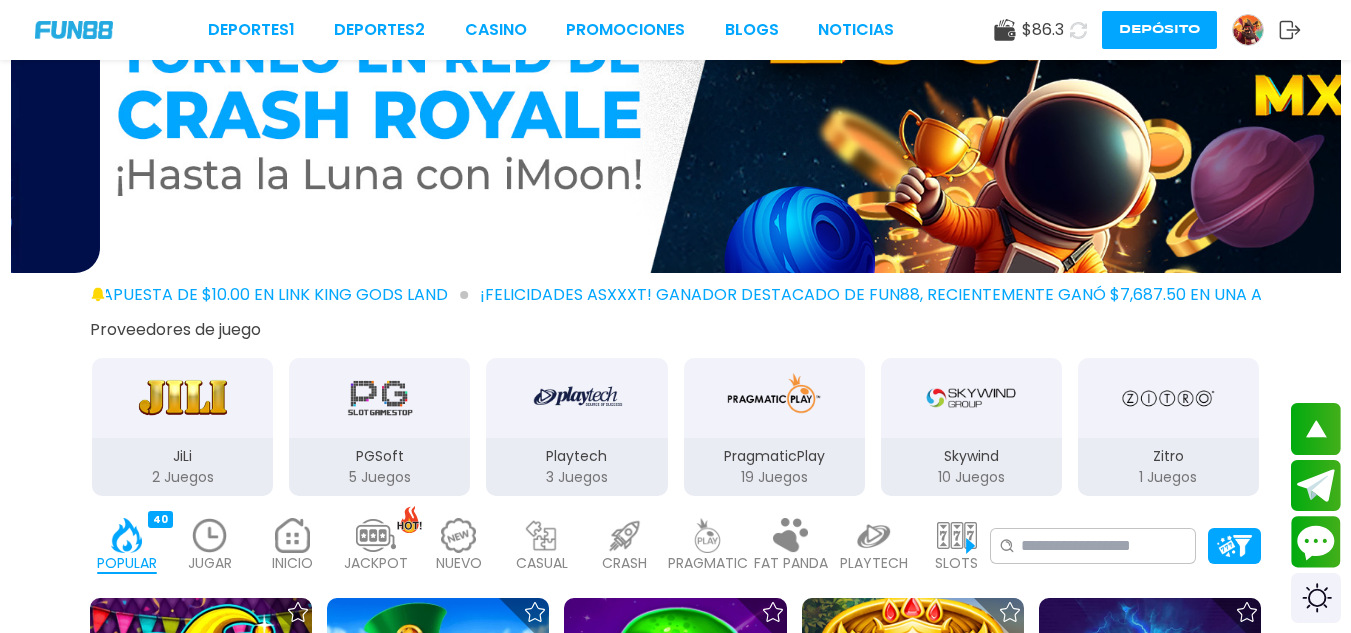 click at bounding box center [459, 535] 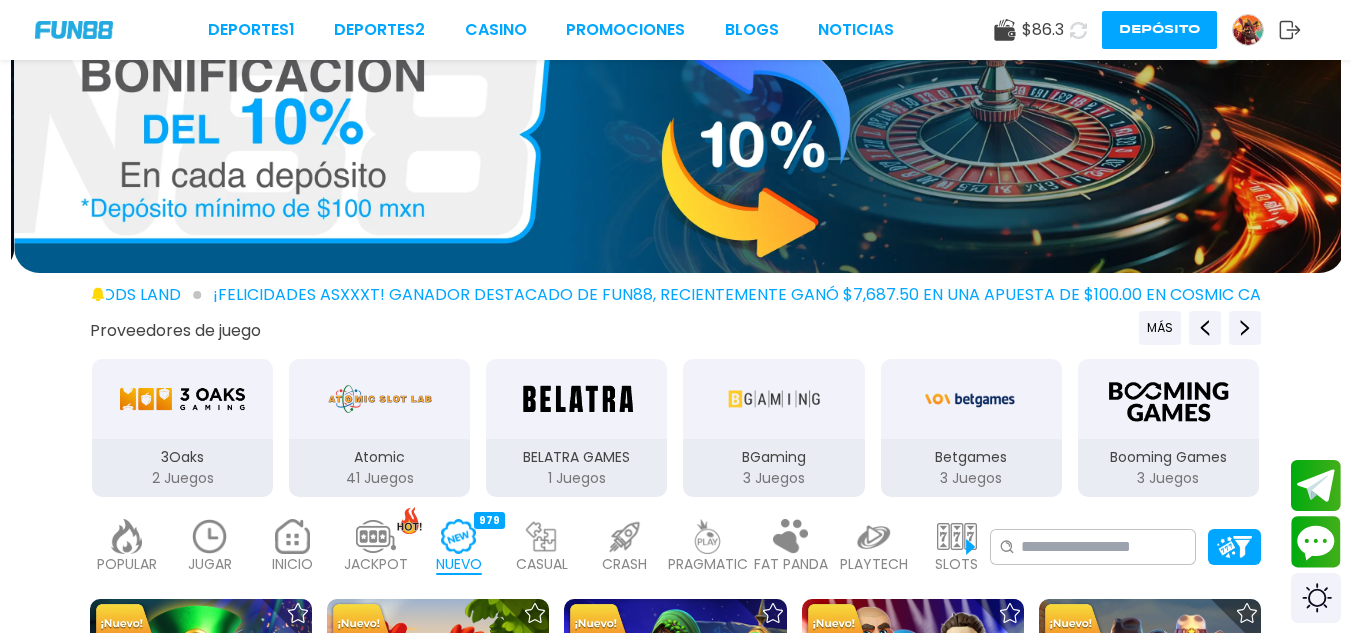 scroll, scrollTop: 633, scrollLeft: 0, axis: vertical 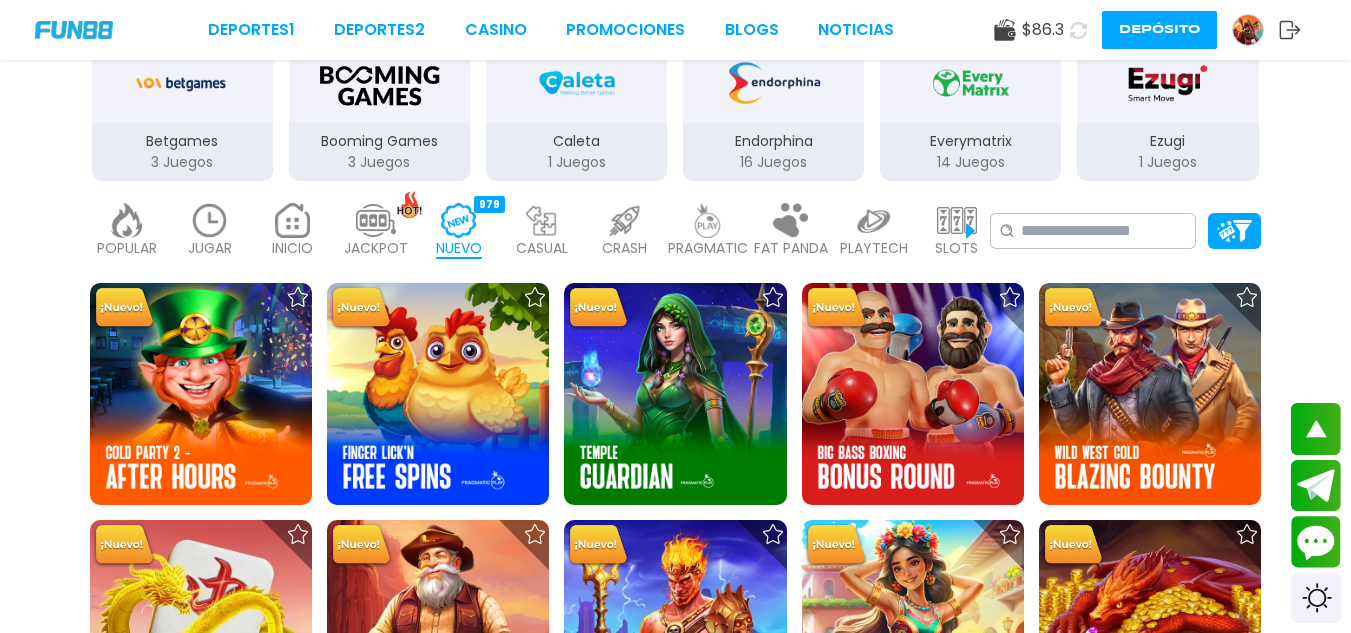 click at bounding box center (708, 220) 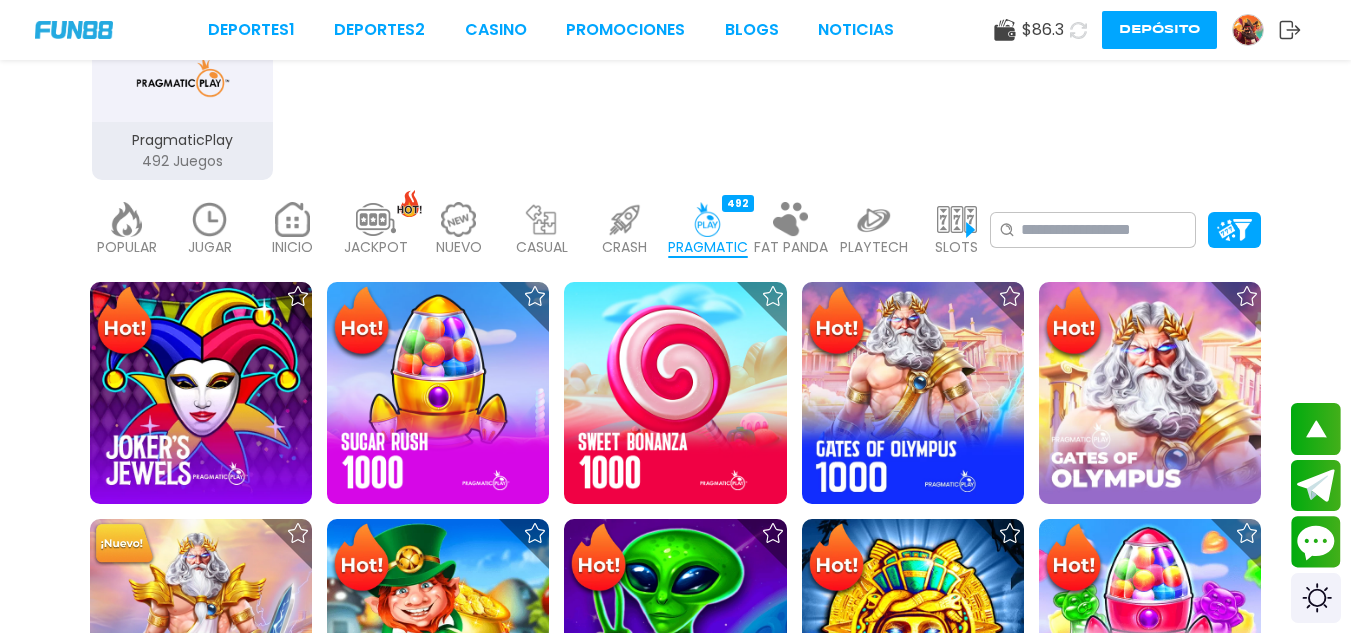 scroll, scrollTop: 949, scrollLeft: 0, axis: vertical 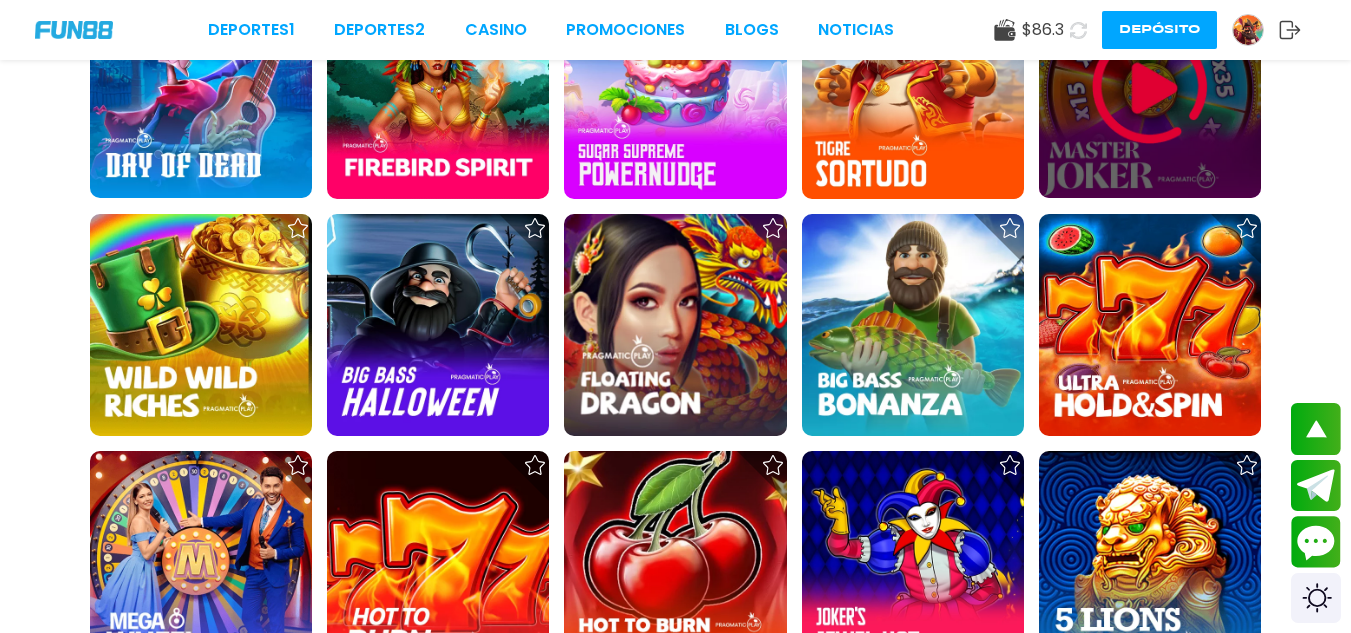 click at bounding box center [1150, 87] 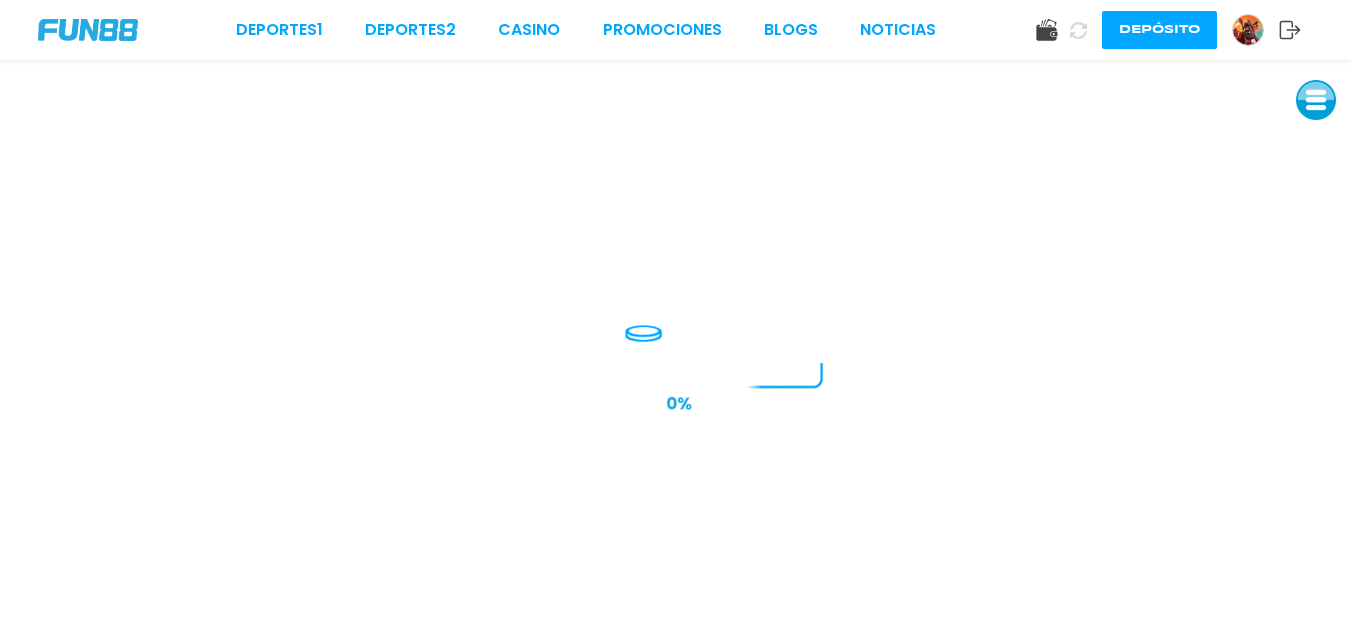 scroll, scrollTop: 0, scrollLeft: 0, axis: both 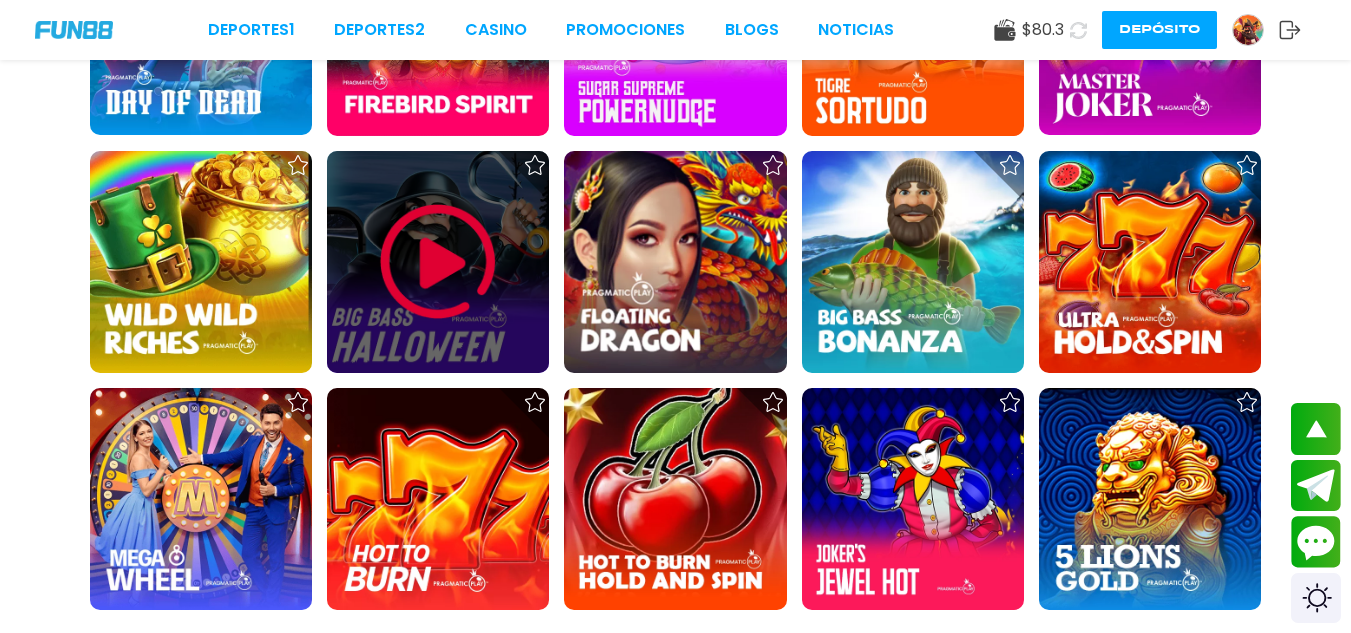 click at bounding box center [438, 262] 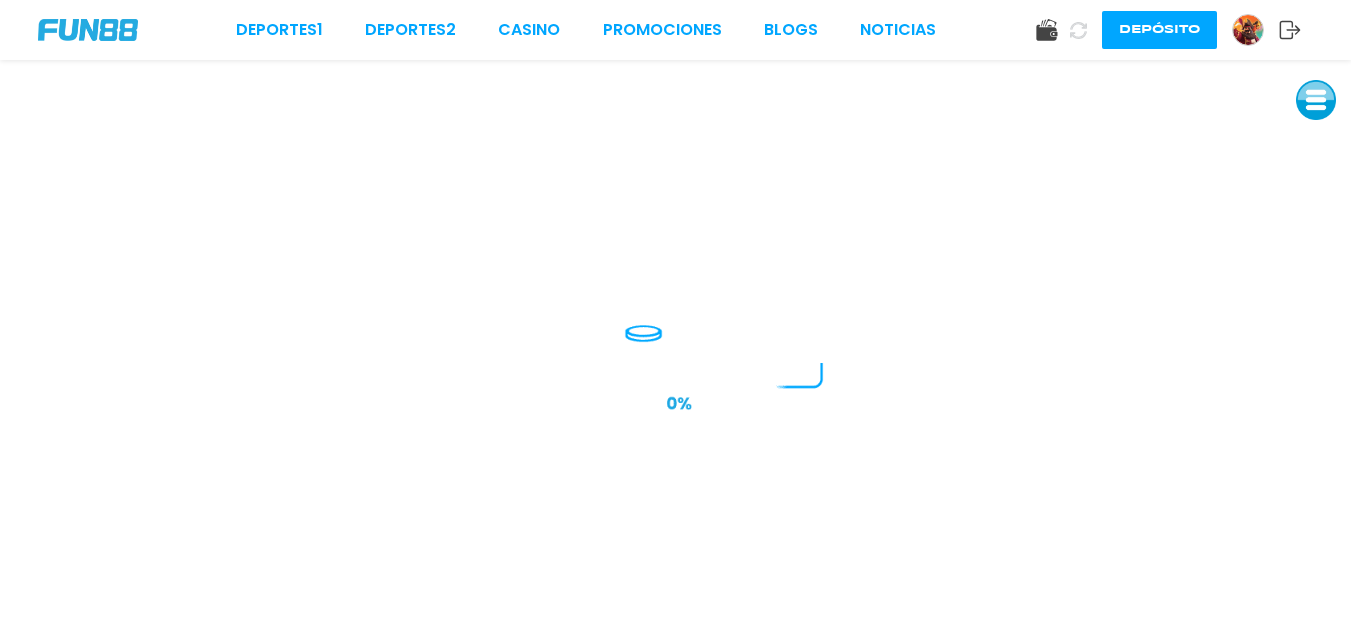 scroll, scrollTop: 0, scrollLeft: 0, axis: both 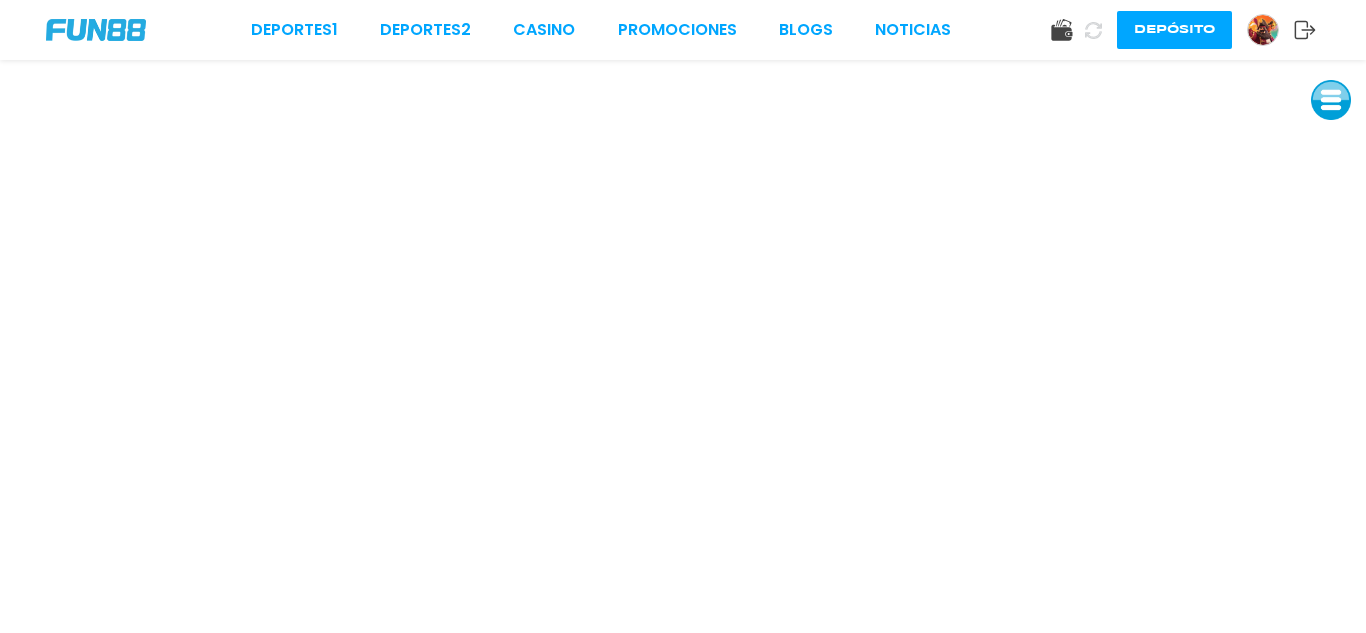 click at bounding box center (96, 30) 